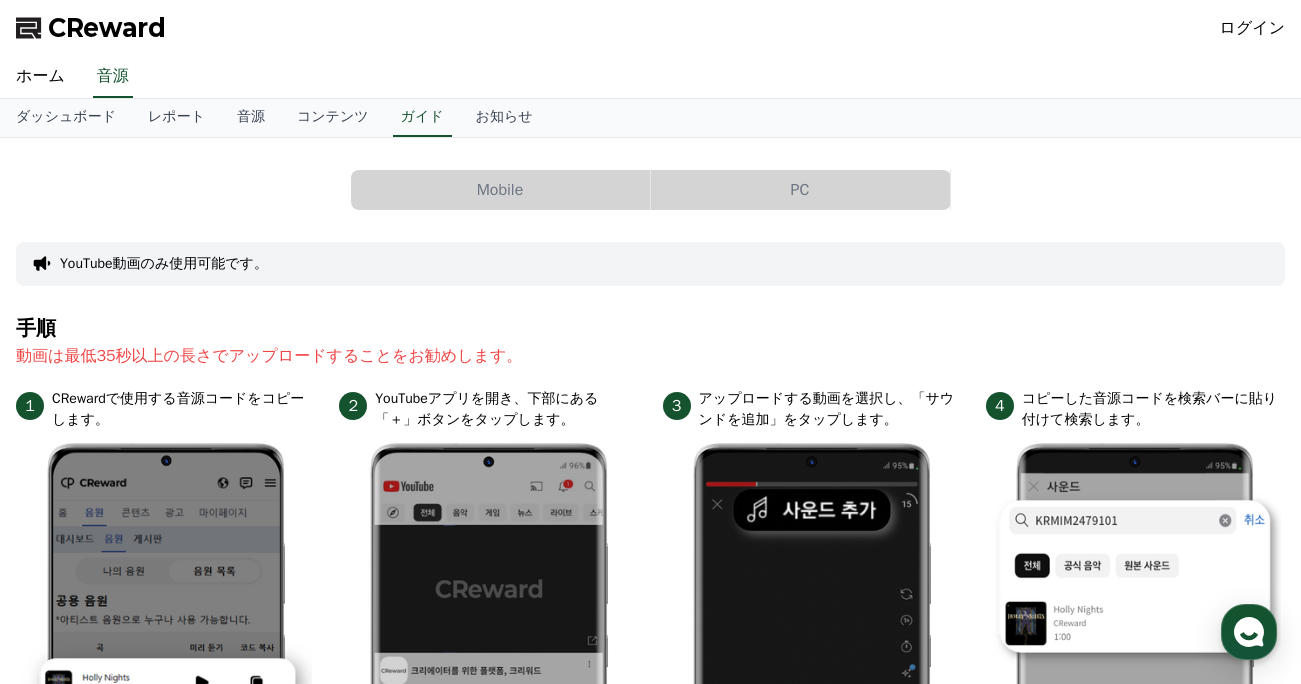 scroll, scrollTop: 0, scrollLeft: 0, axis: both 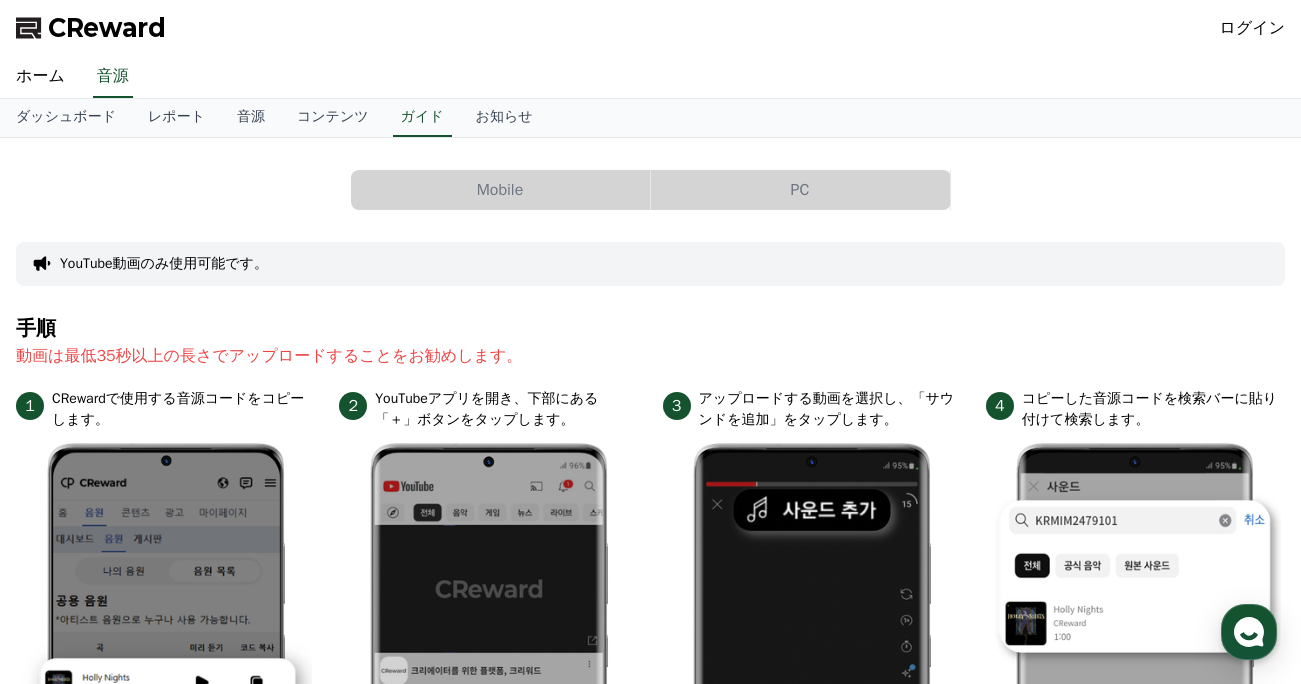 click on "ログイン" at bounding box center (1253, 28) 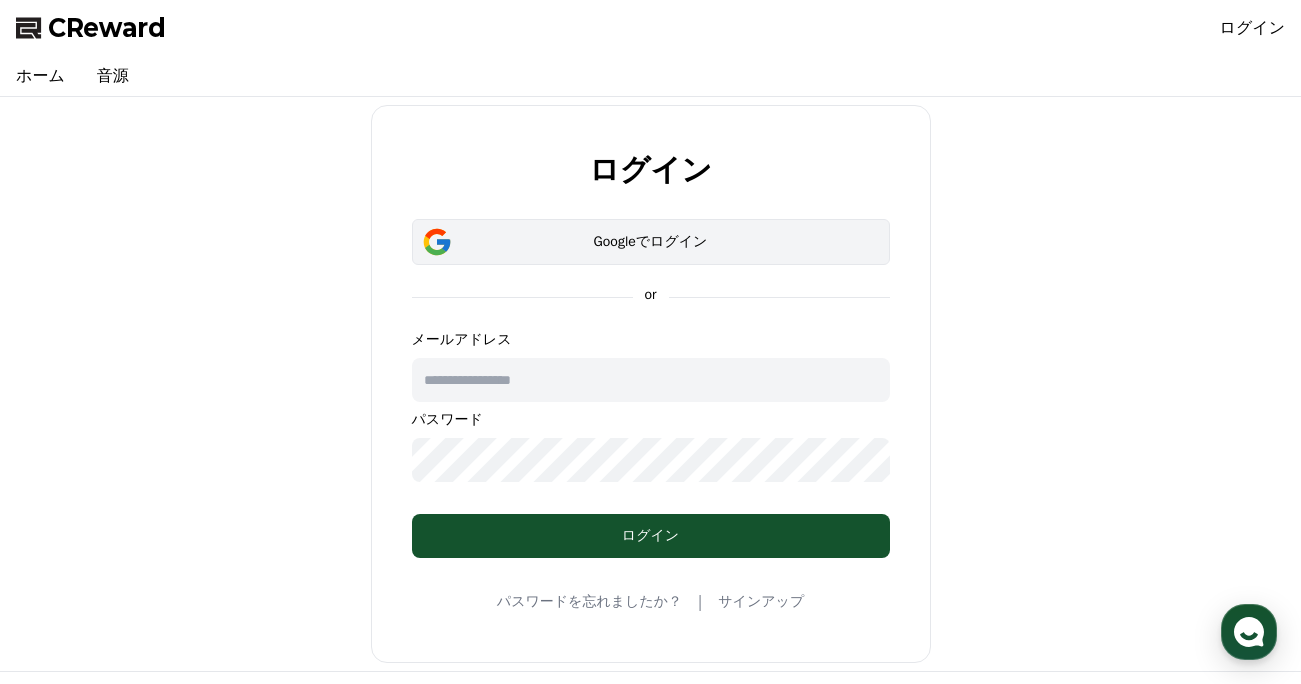 click on "Googleでログイン" at bounding box center (651, 242) 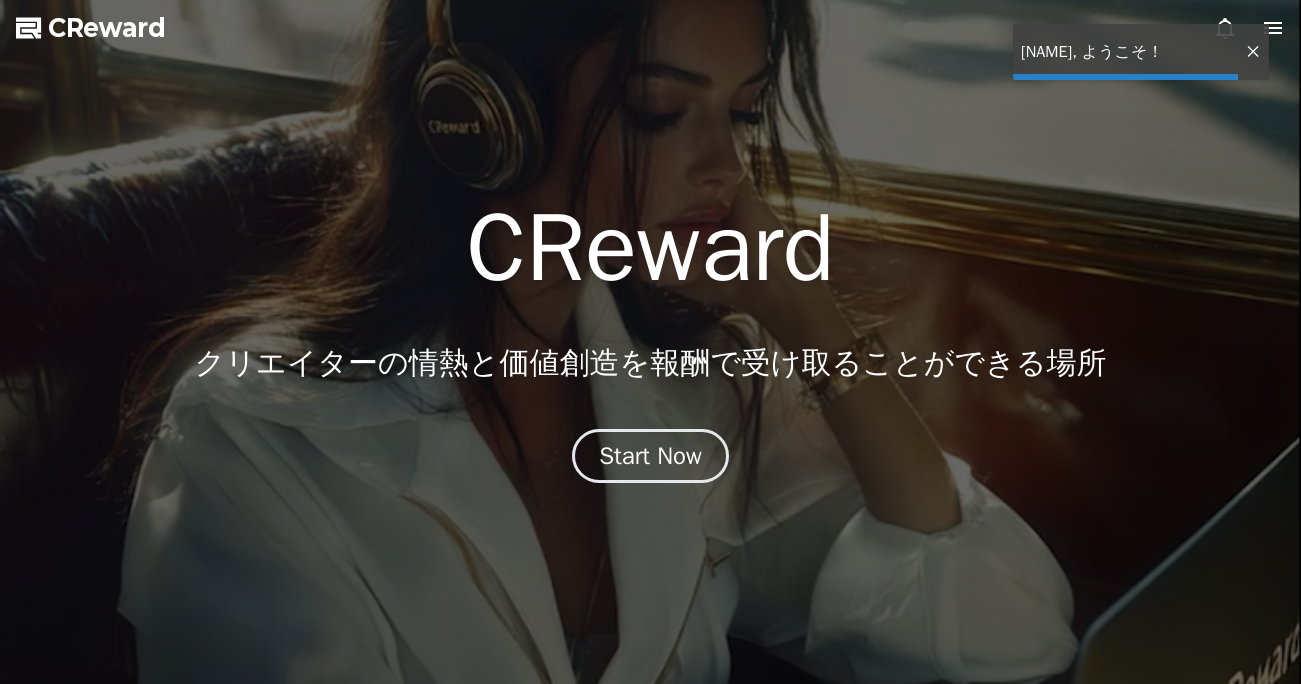 scroll, scrollTop: 0, scrollLeft: 0, axis: both 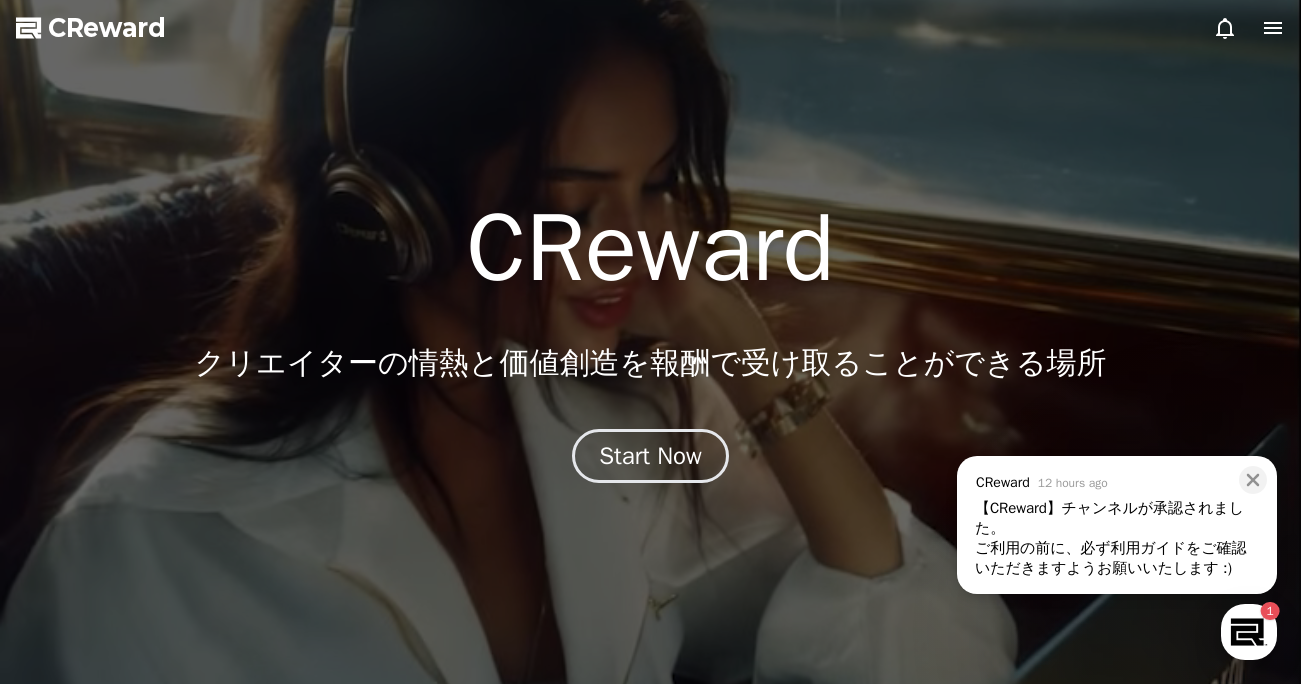 click at bounding box center (1249, 632) 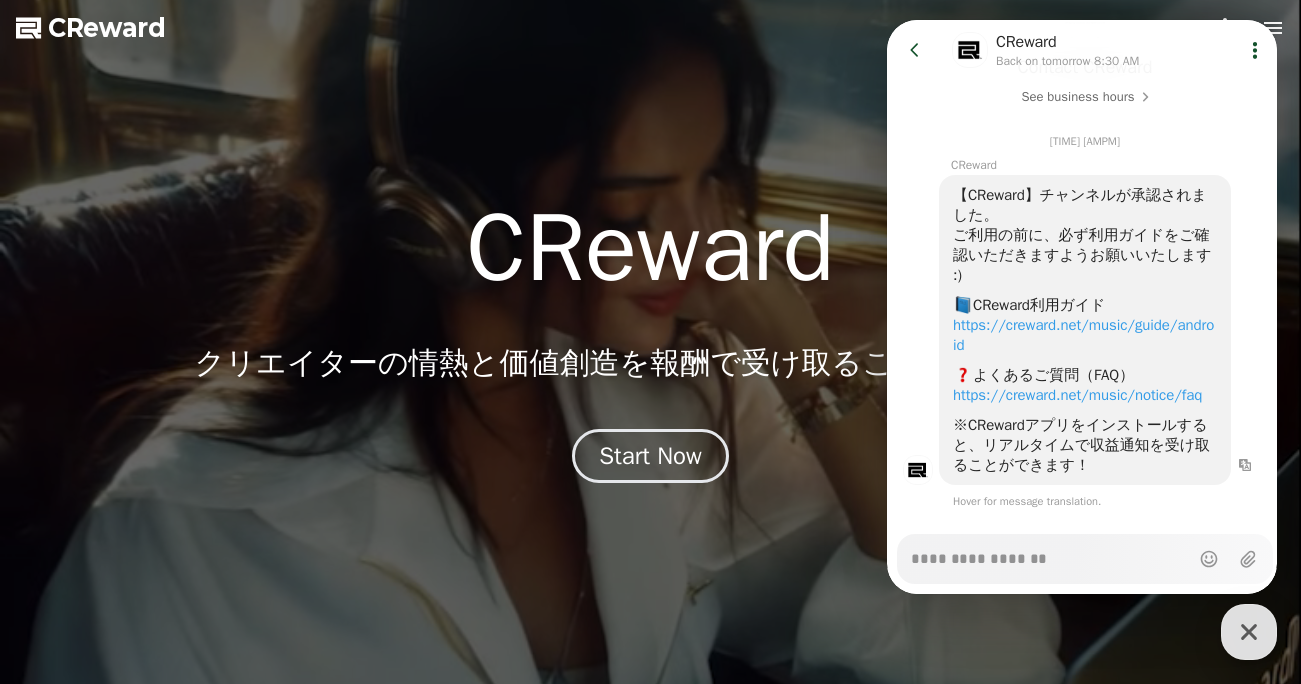 scroll, scrollTop: 230, scrollLeft: 0, axis: vertical 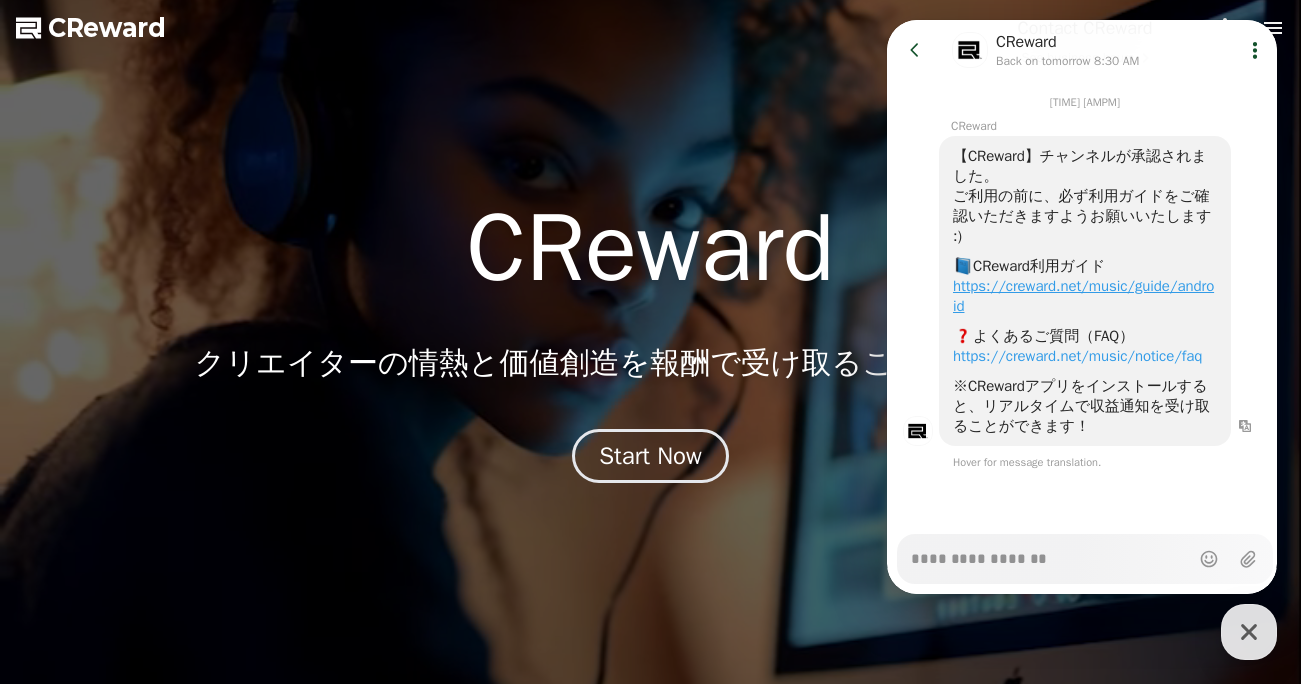 click on "https://creward.net/music/guide/android" at bounding box center (1083, 296) 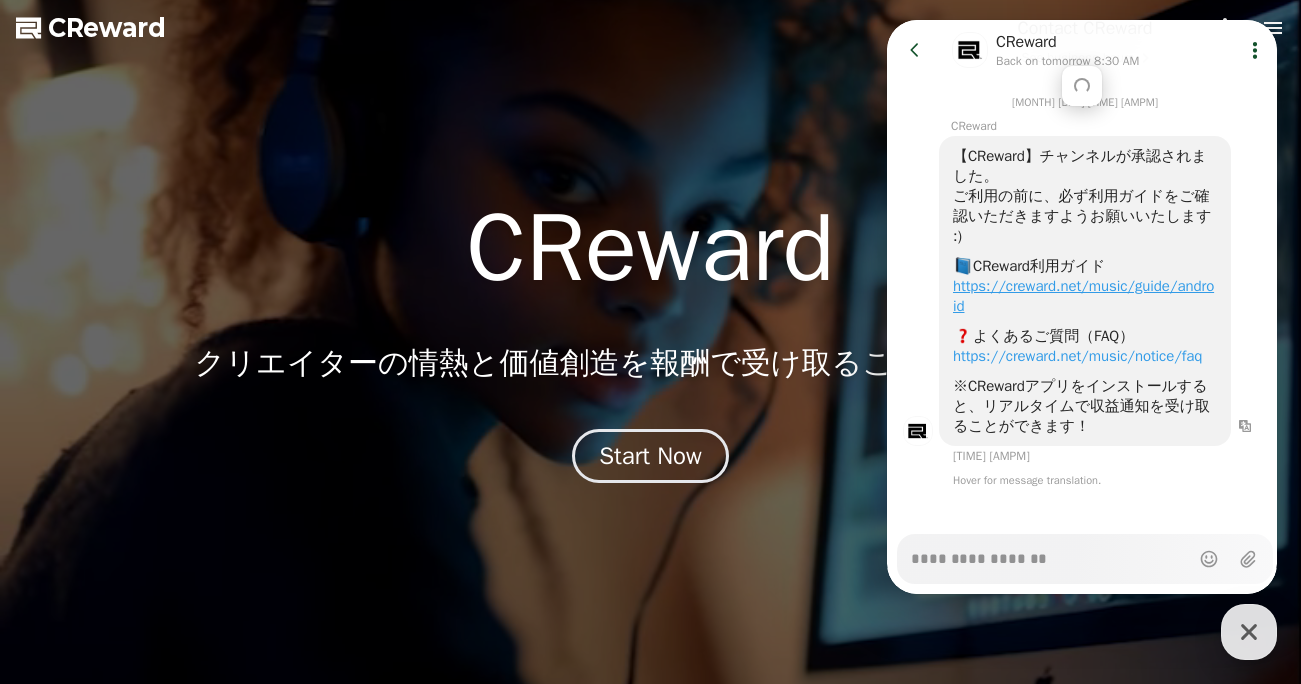 type on "*" 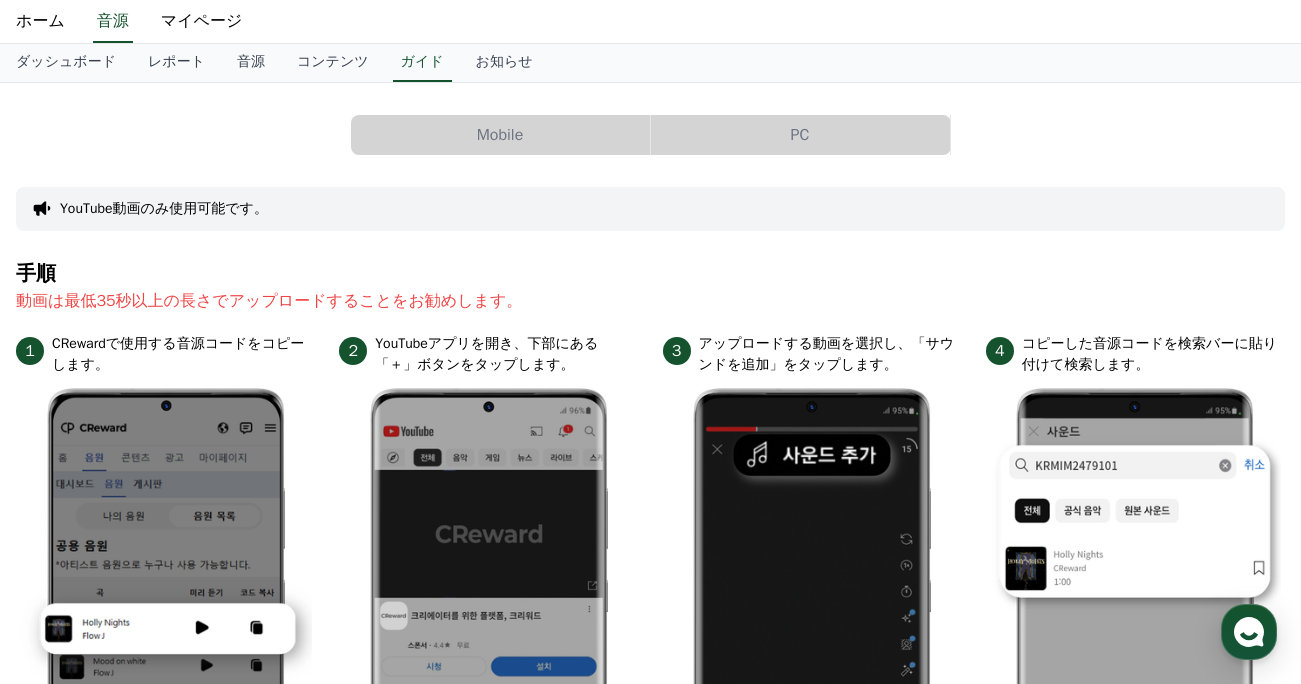 scroll, scrollTop: 0, scrollLeft: 0, axis: both 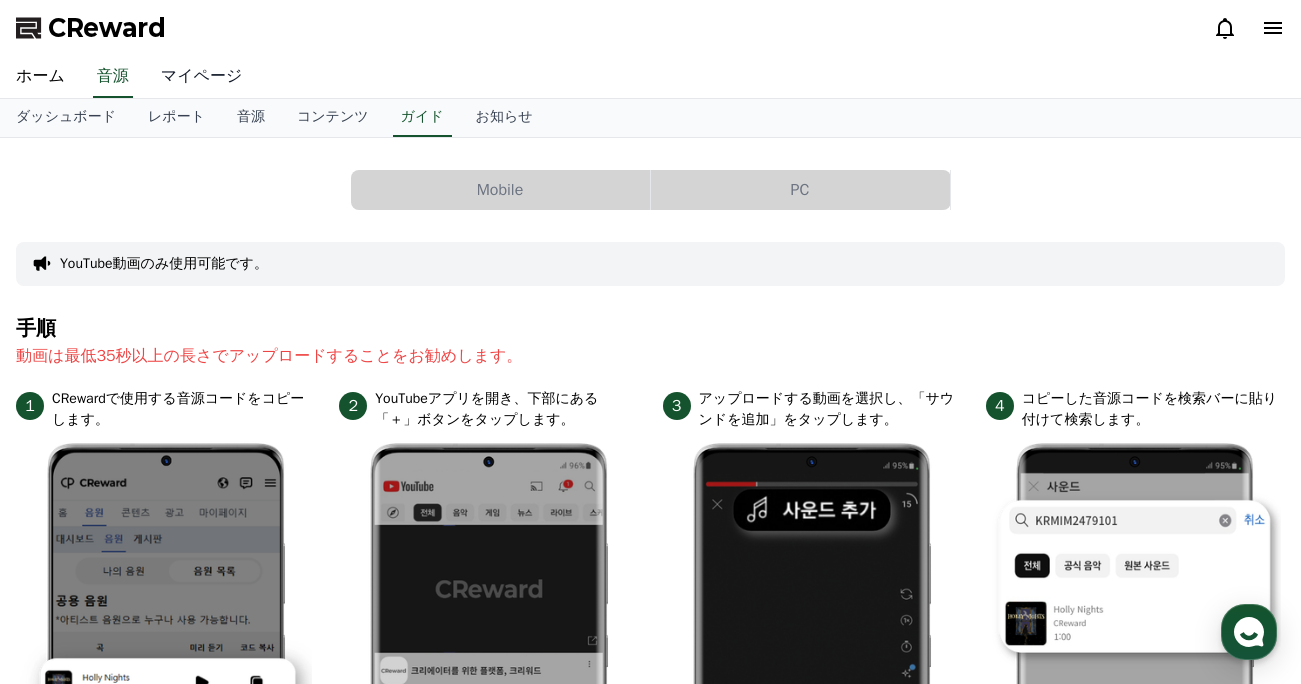 click on "マイページ" at bounding box center [202, 77] 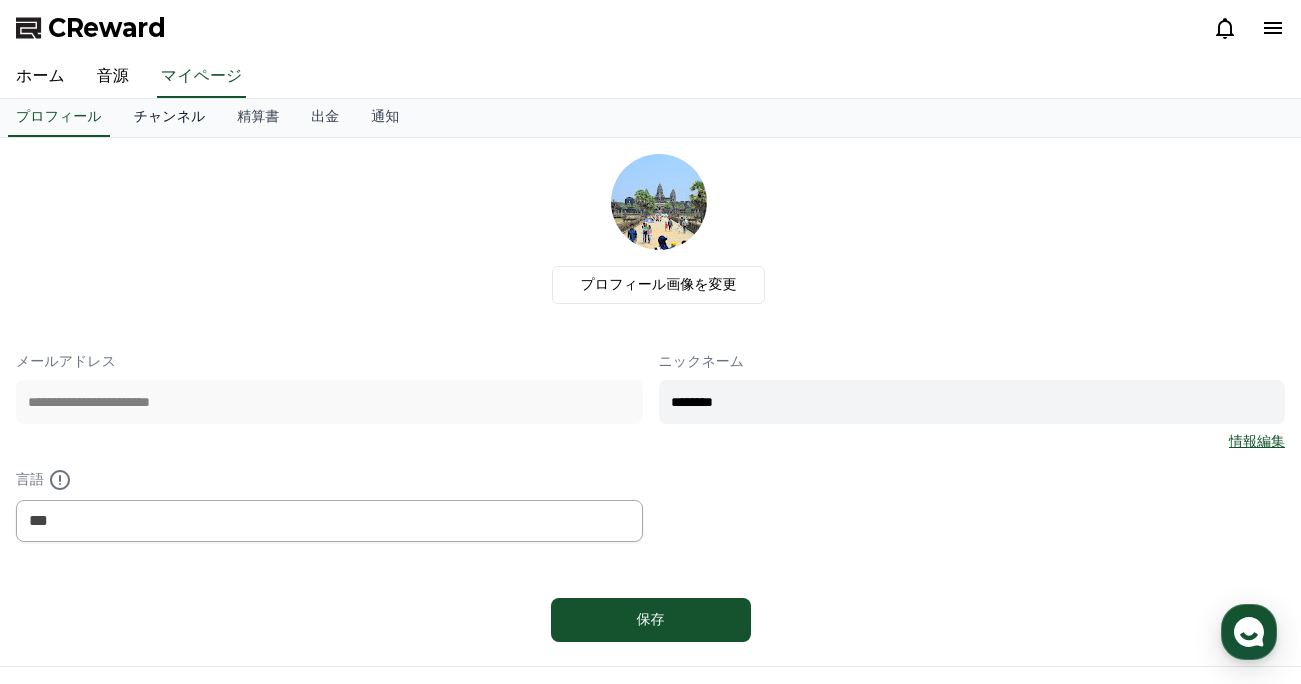 click on "チャンネル" at bounding box center (170, 118) 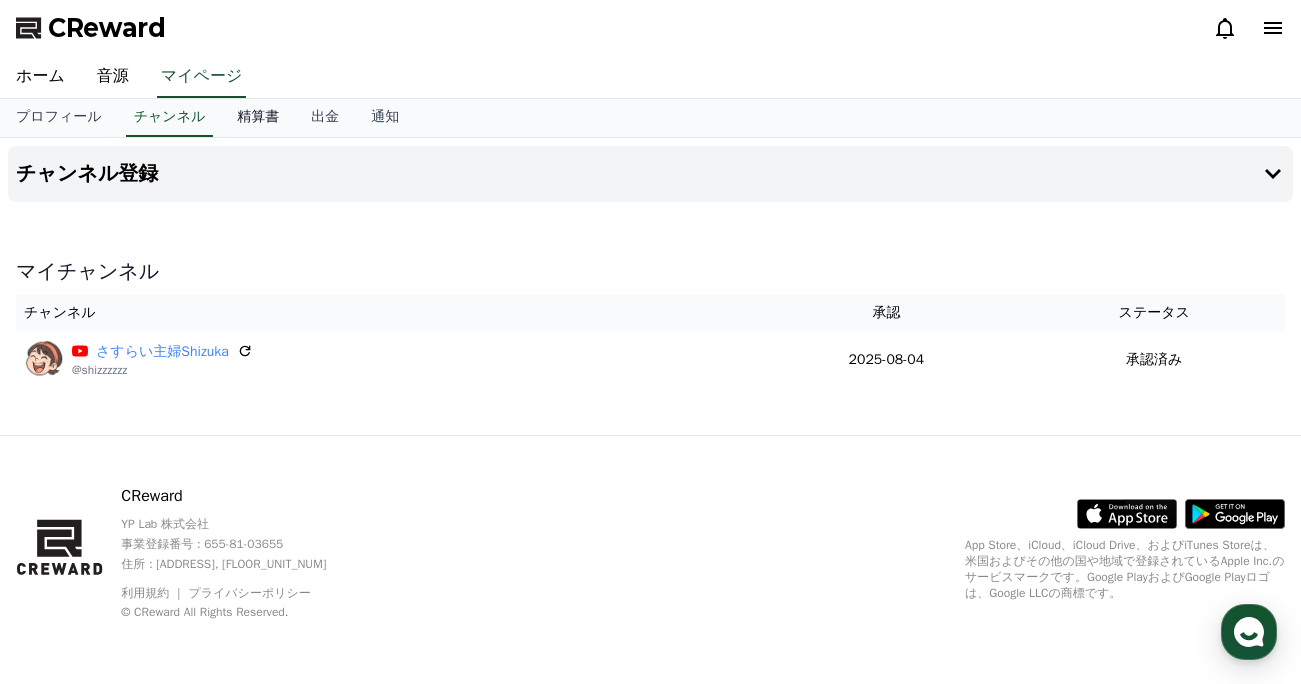 click on "精算書" at bounding box center [258, 118] 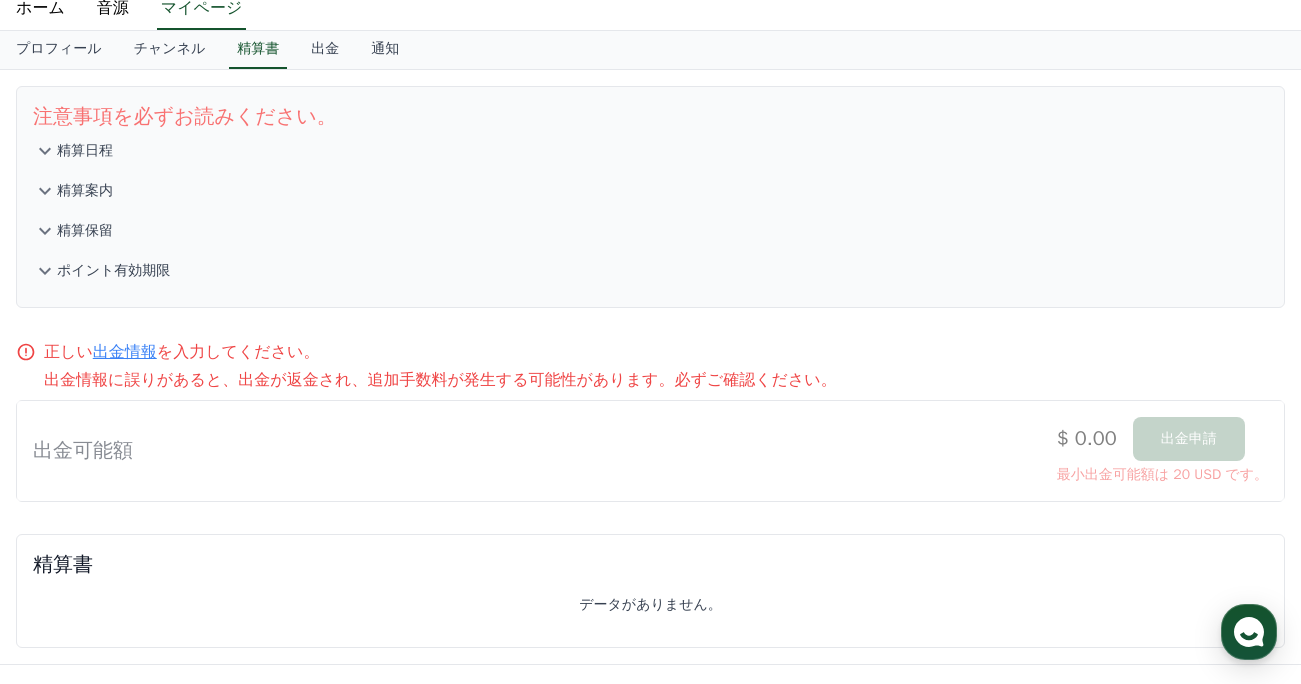scroll, scrollTop: 0, scrollLeft: 0, axis: both 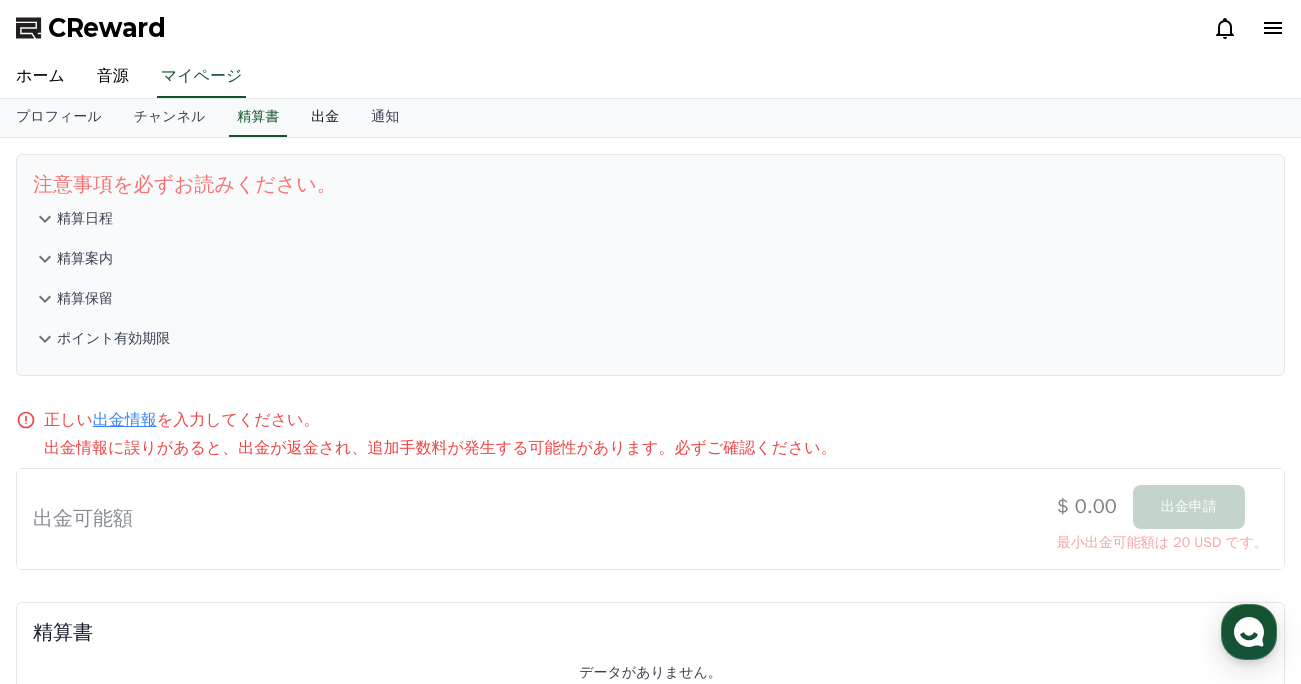 click on "出金" at bounding box center [325, 118] 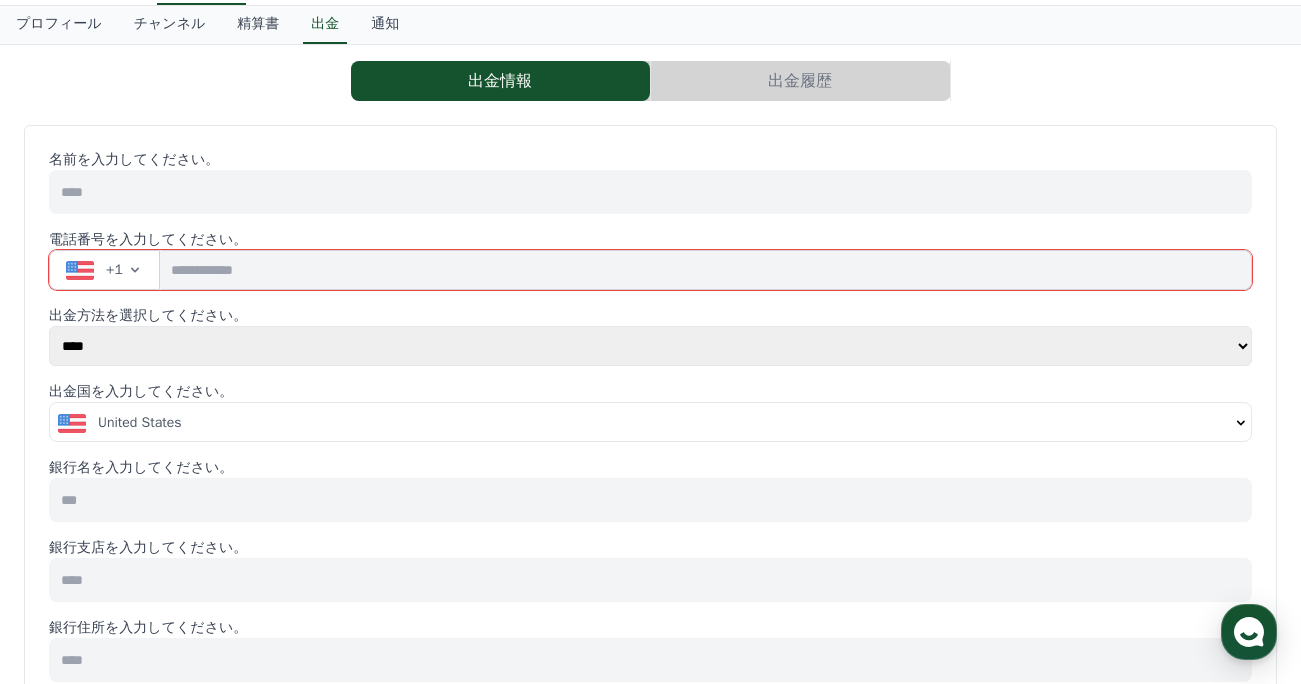 scroll, scrollTop: 0, scrollLeft: 0, axis: both 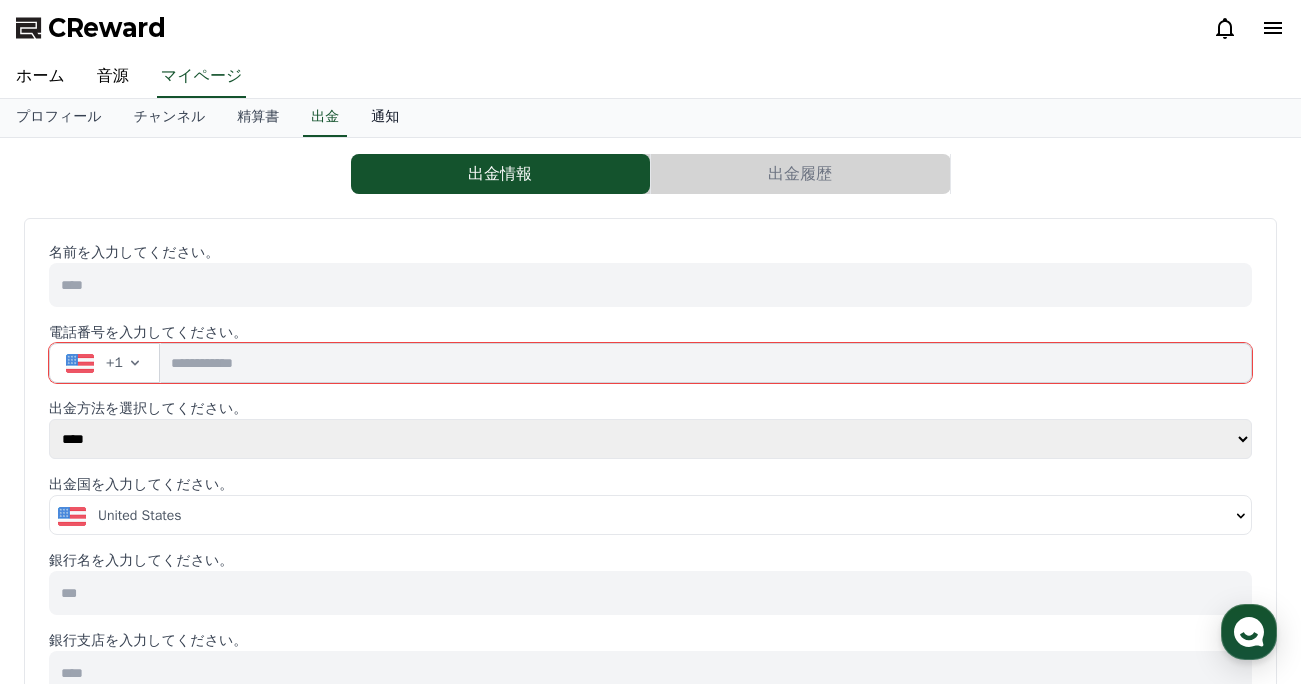click on "通知" at bounding box center (385, 118) 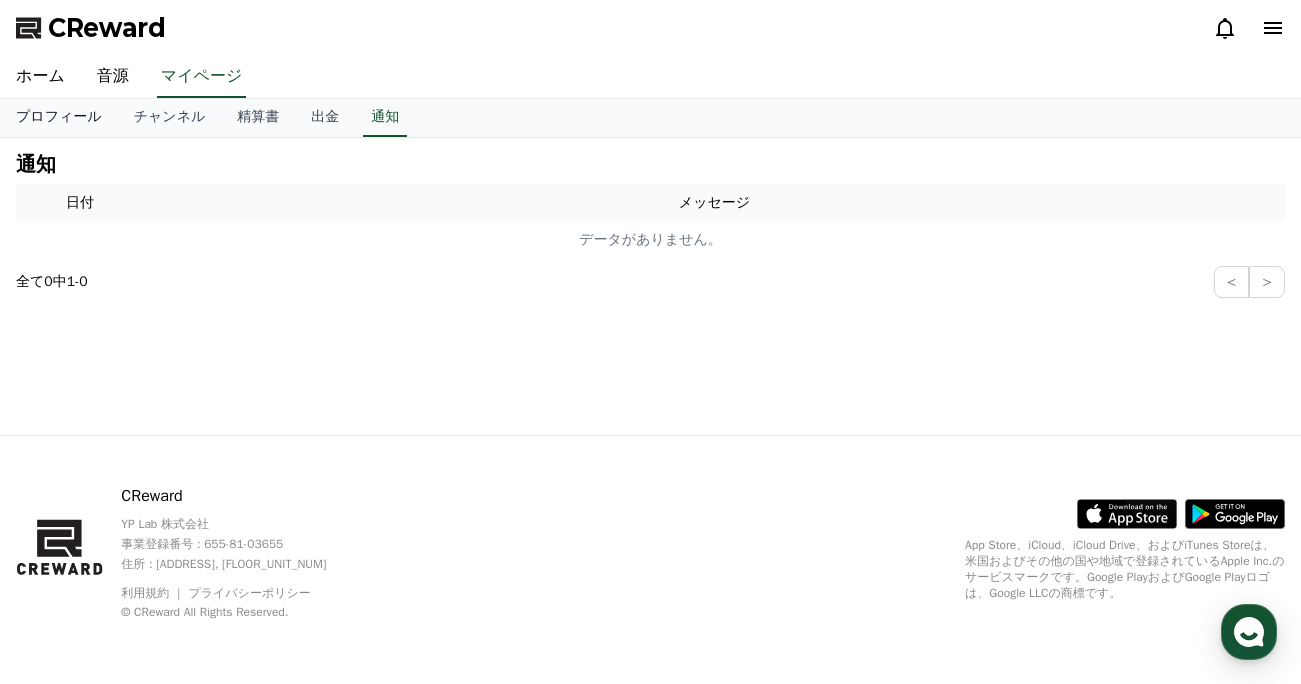 click on "プロフィール" at bounding box center (59, 118) 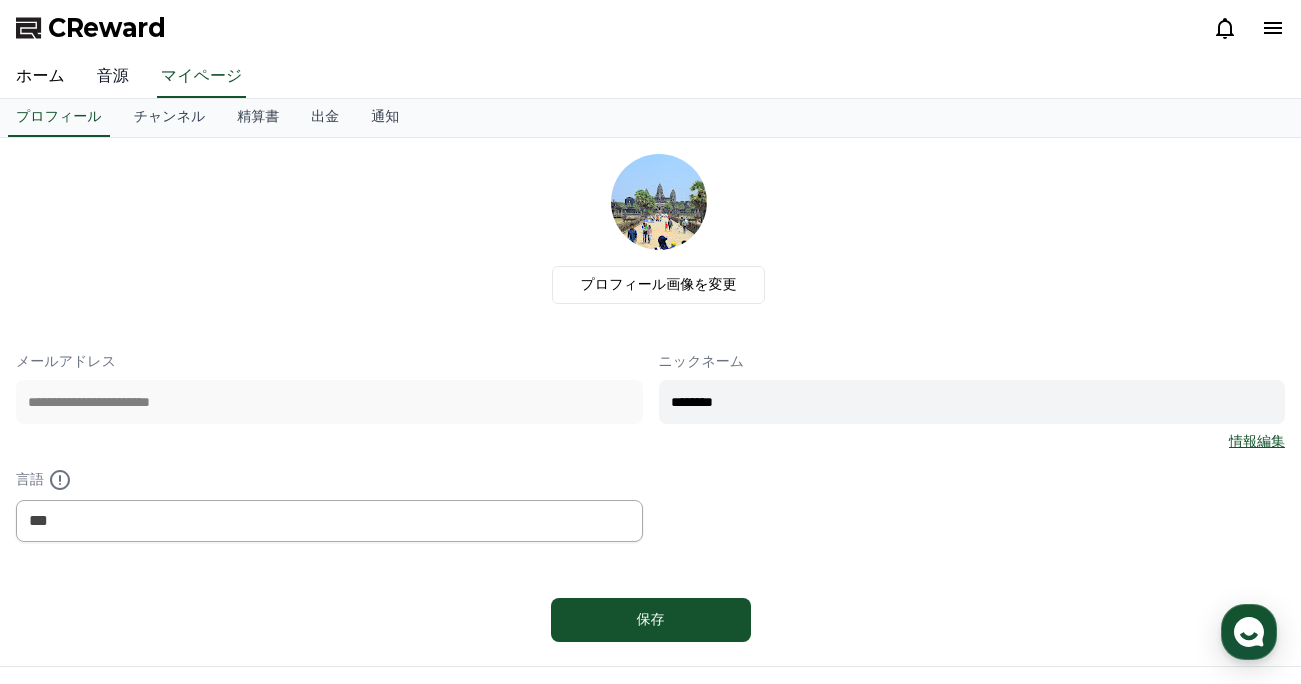 click on "音源" at bounding box center (113, 77) 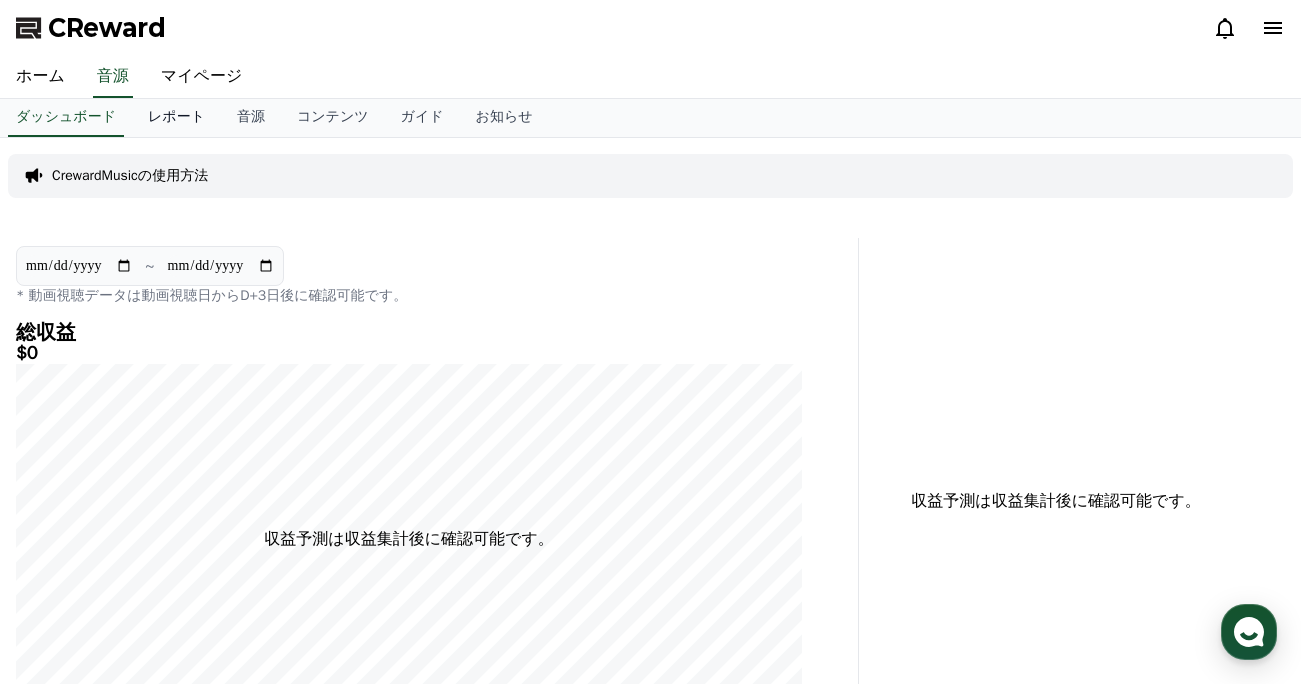 click on "レポート" at bounding box center [176, 118] 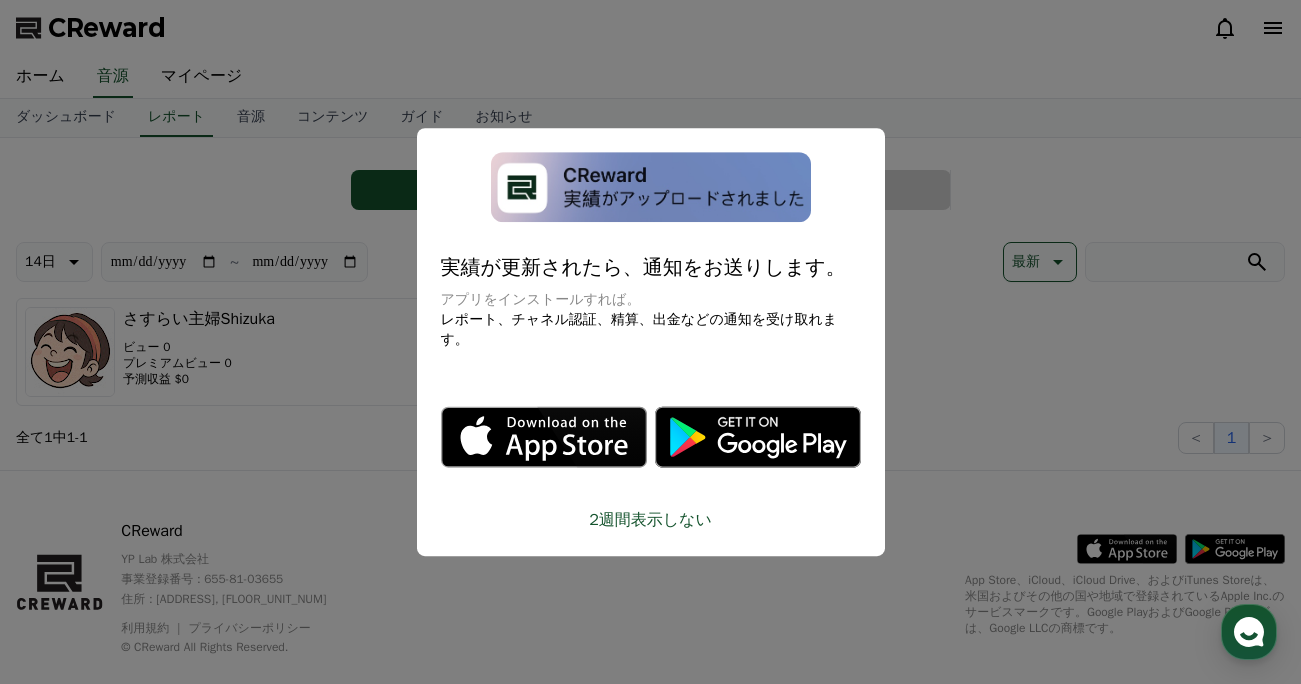 click at bounding box center [650, 342] 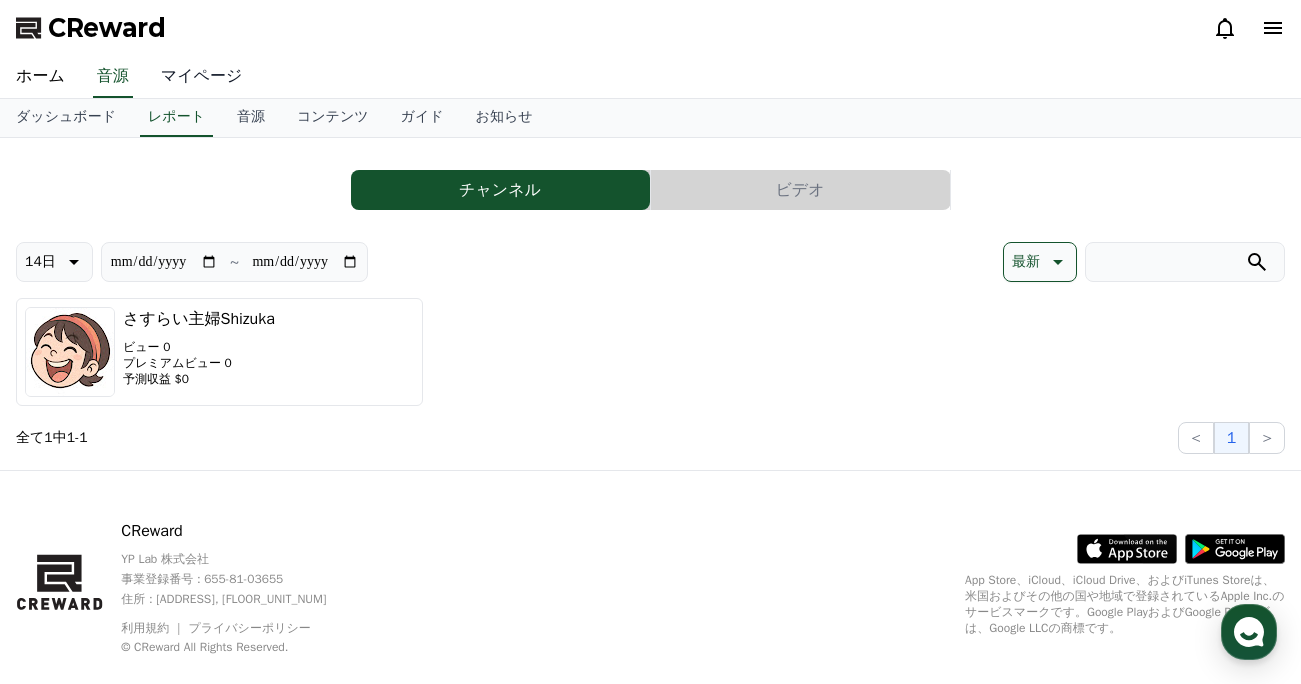 click on "マイページ" at bounding box center [202, 77] 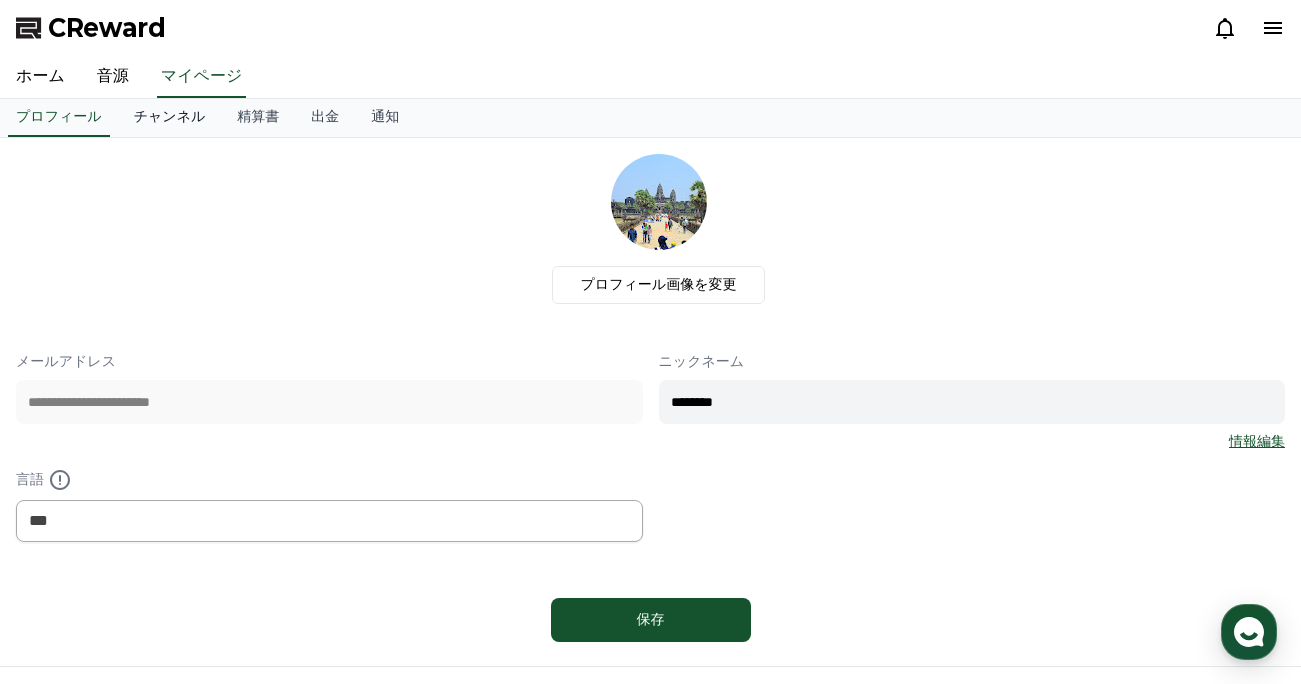 click on "チャンネル" at bounding box center [170, 118] 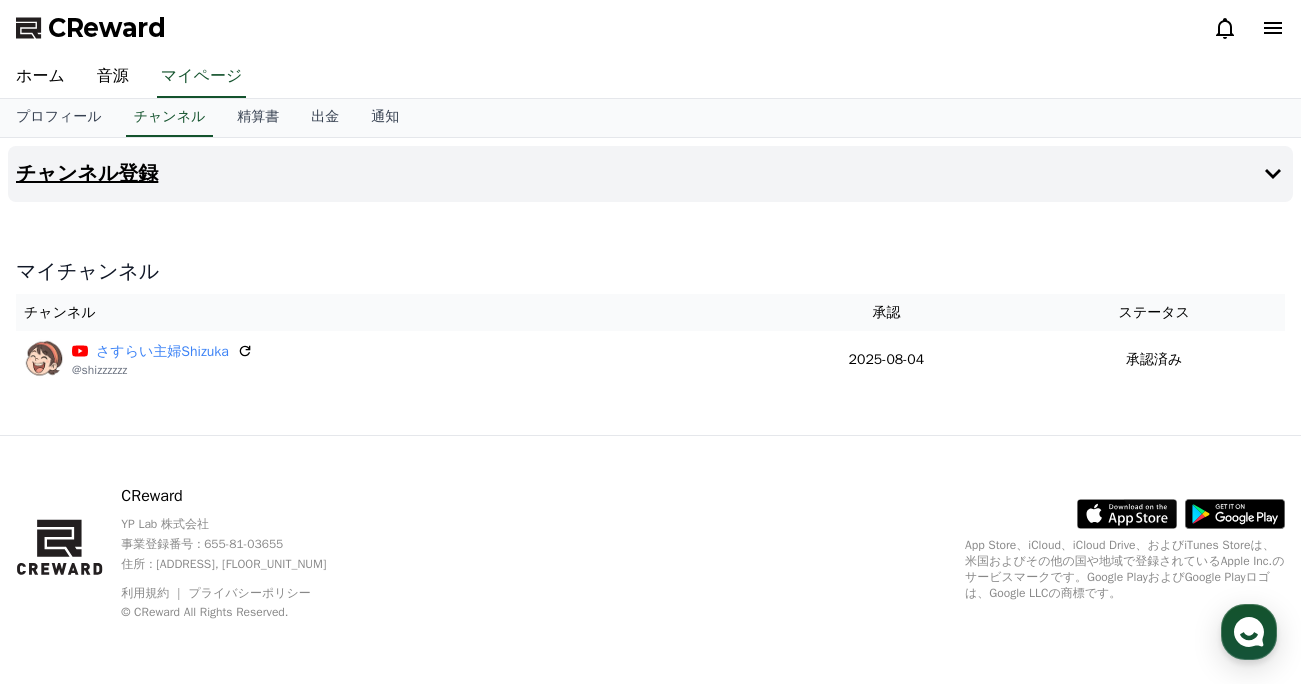 click on "チャンネル登録" at bounding box center [87, 174] 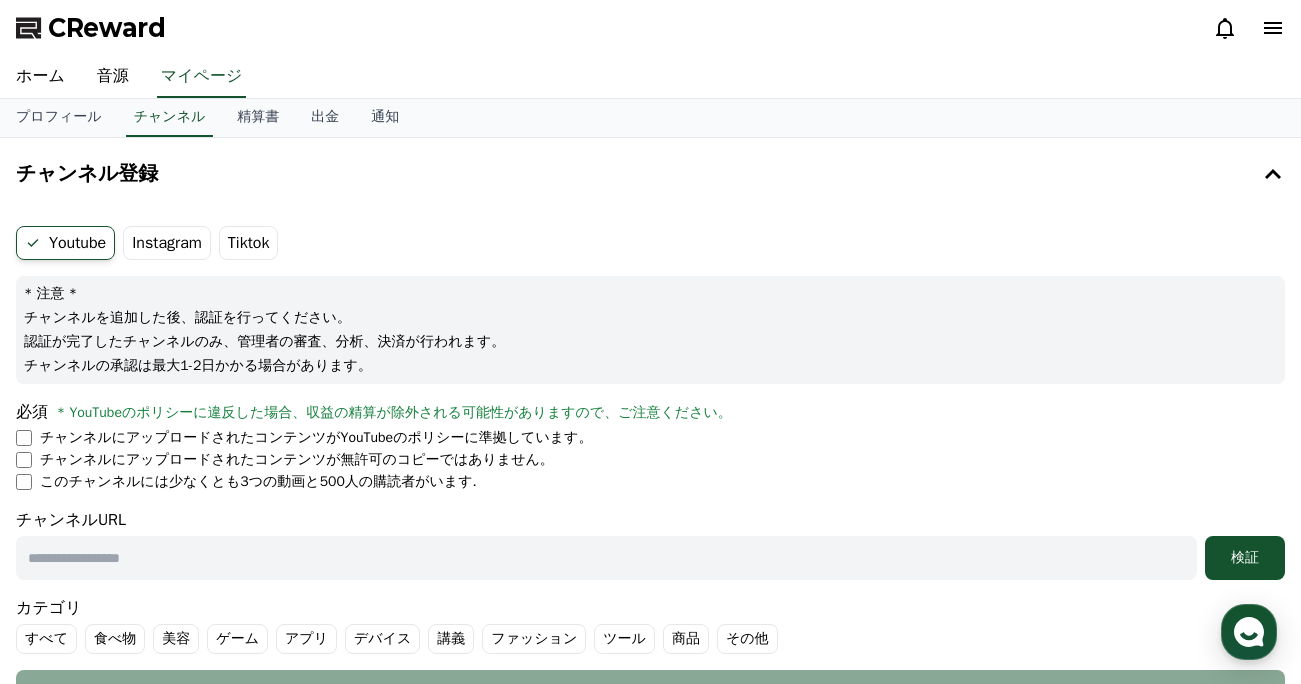 click on "Tiktok" at bounding box center [249, 243] 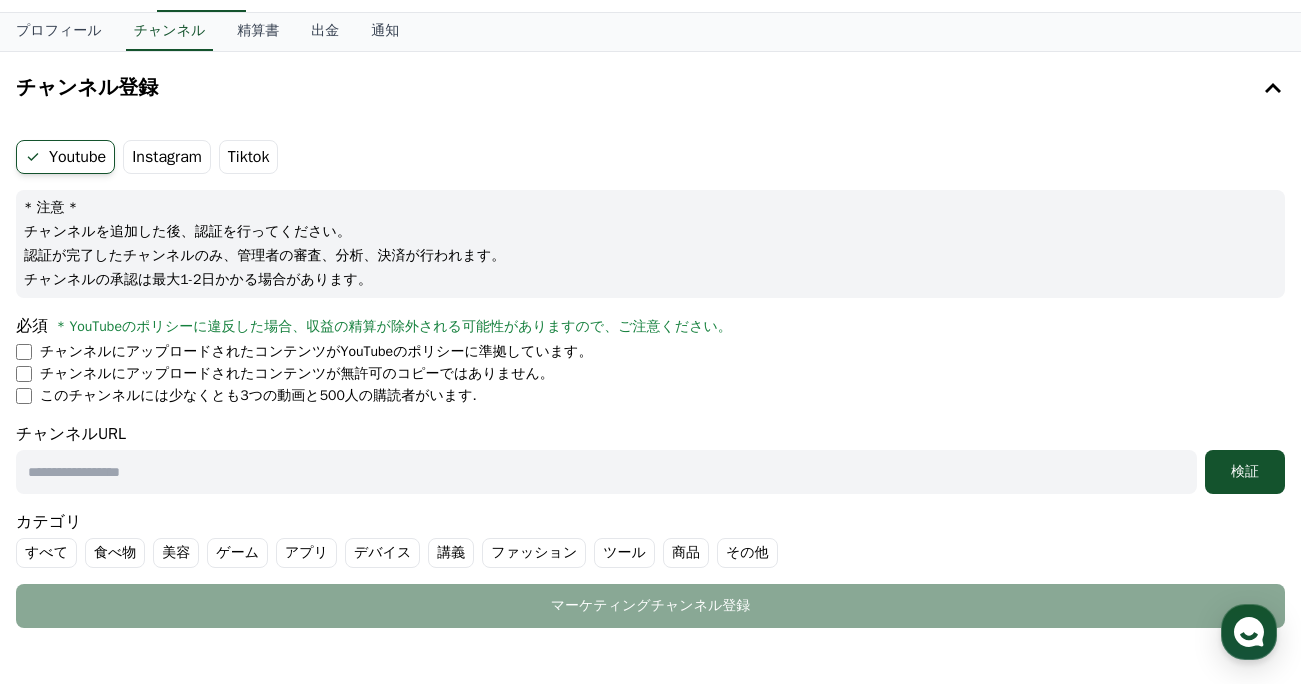 scroll, scrollTop: 73, scrollLeft: 0, axis: vertical 